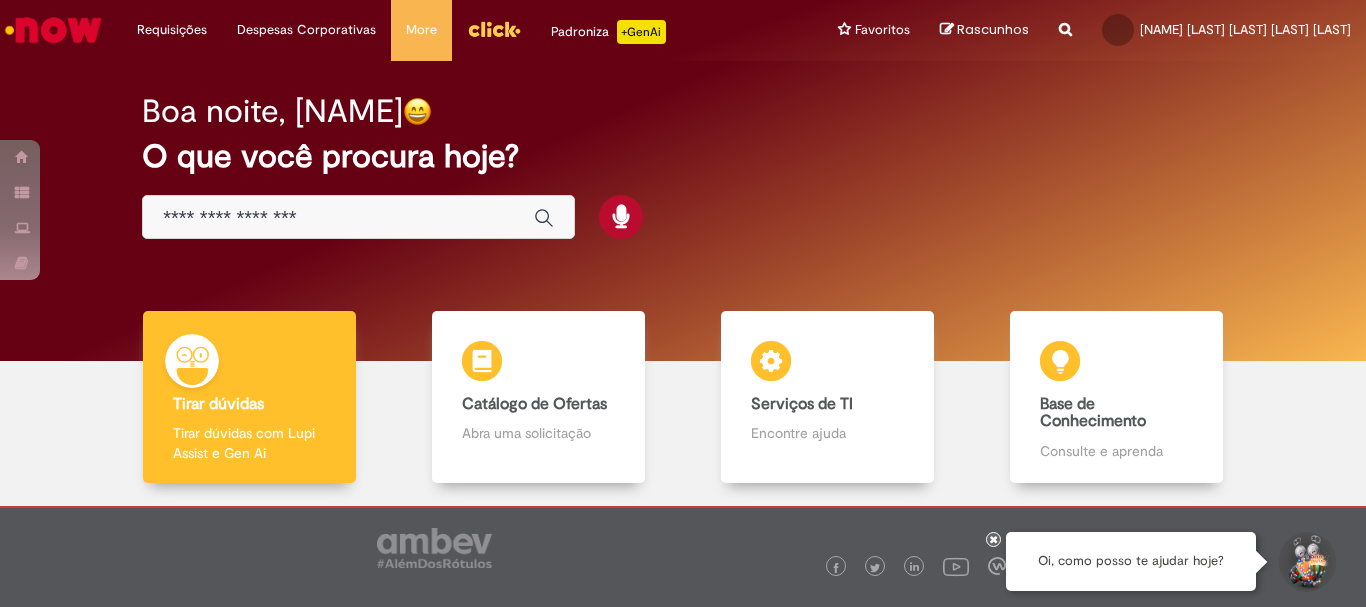 scroll, scrollTop: 0, scrollLeft: 0, axis: both 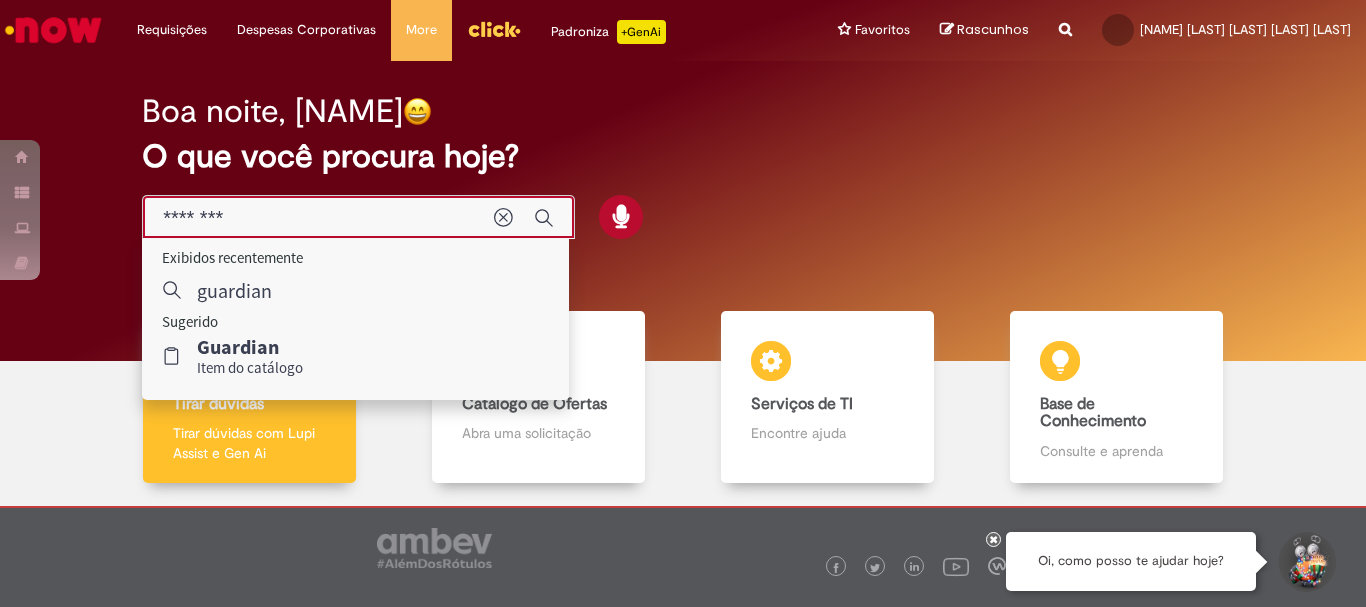 type on "********" 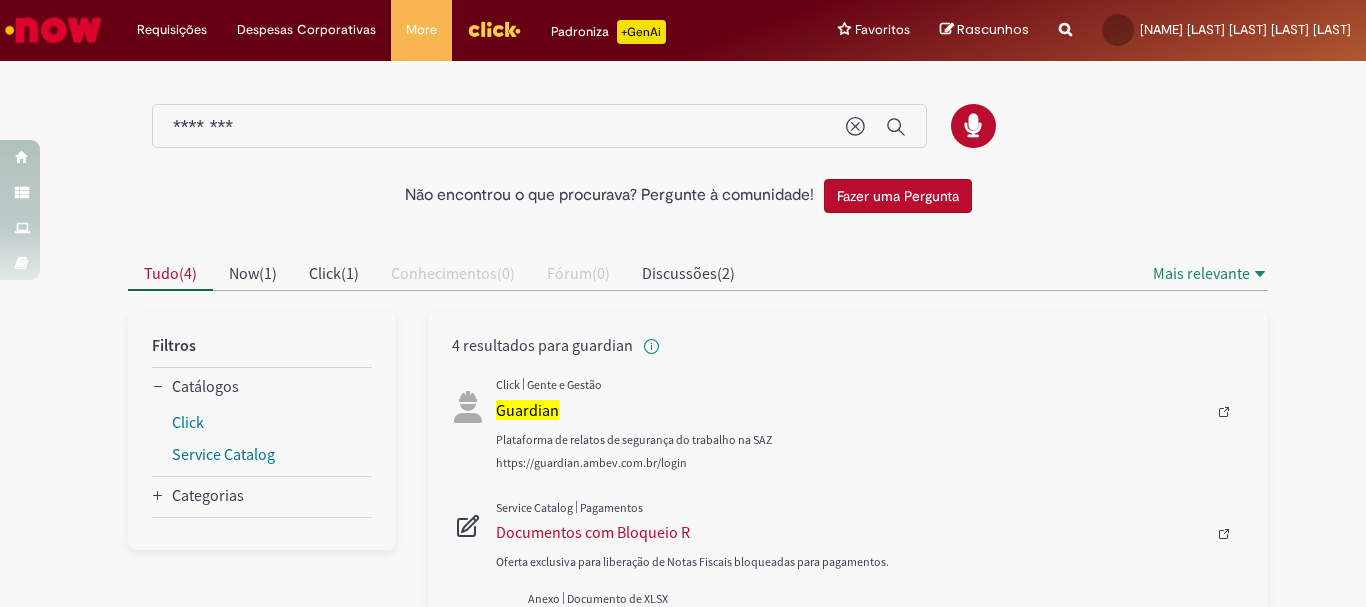 click at bounding box center [683, 233] 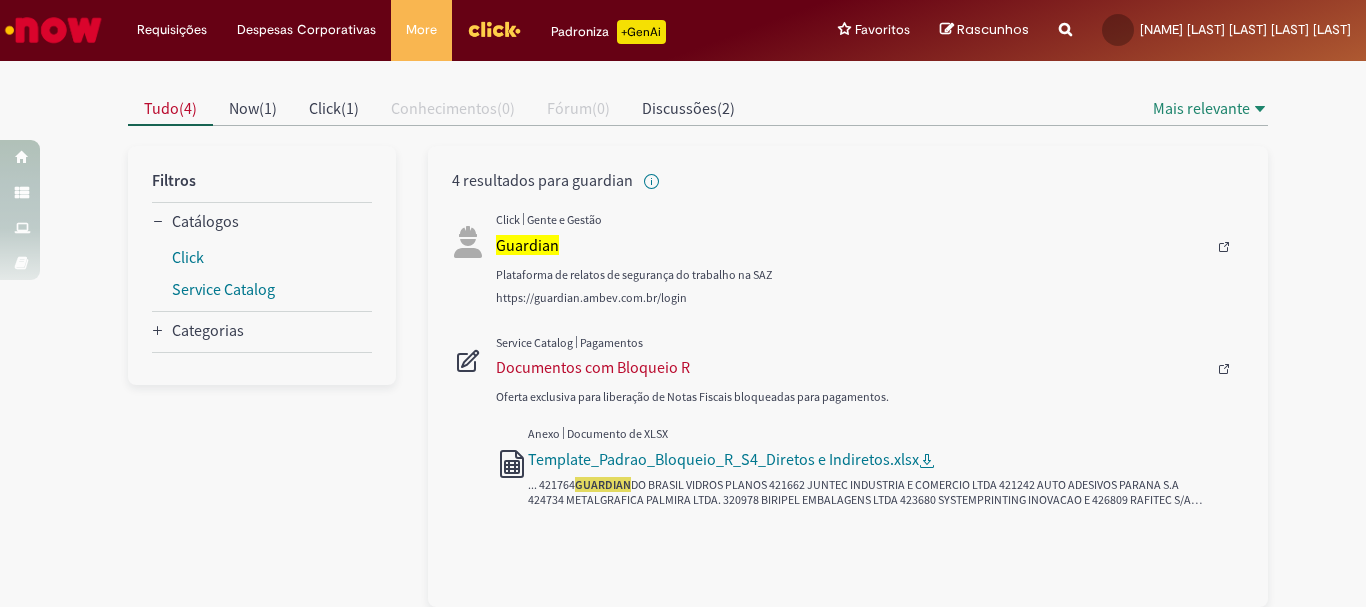 scroll, scrollTop: 0, scrollLeft: 0, axis: both 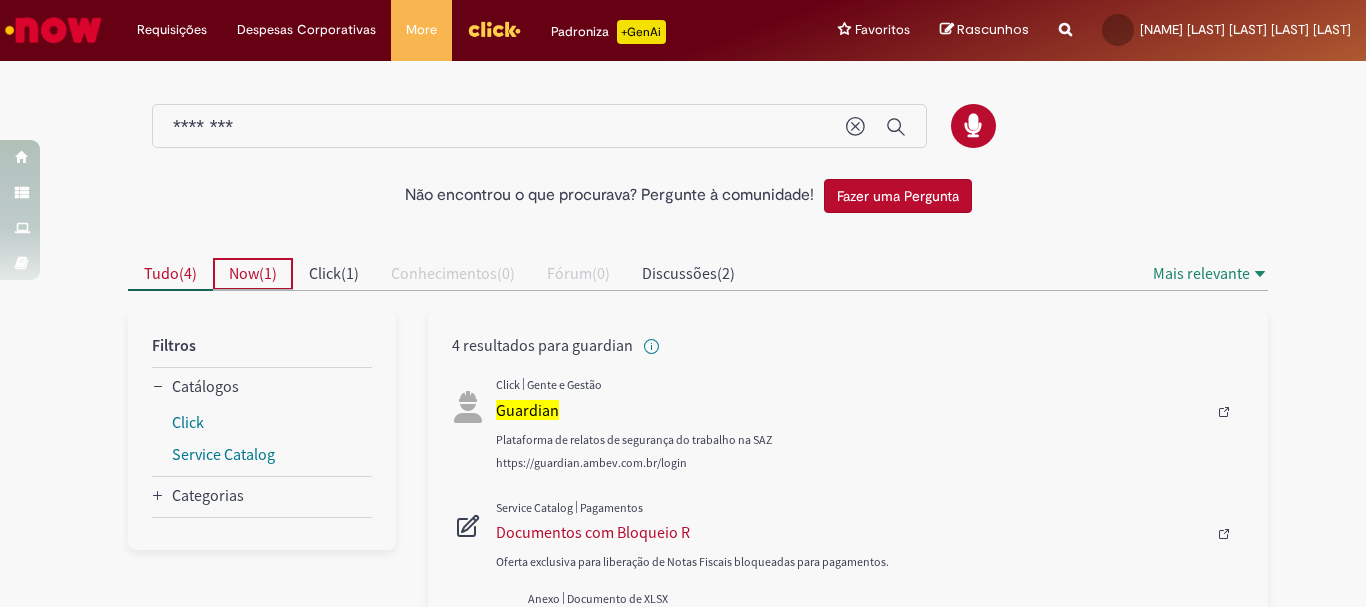 click on "Now  ( 1 )" at bounding box center (253, 273) 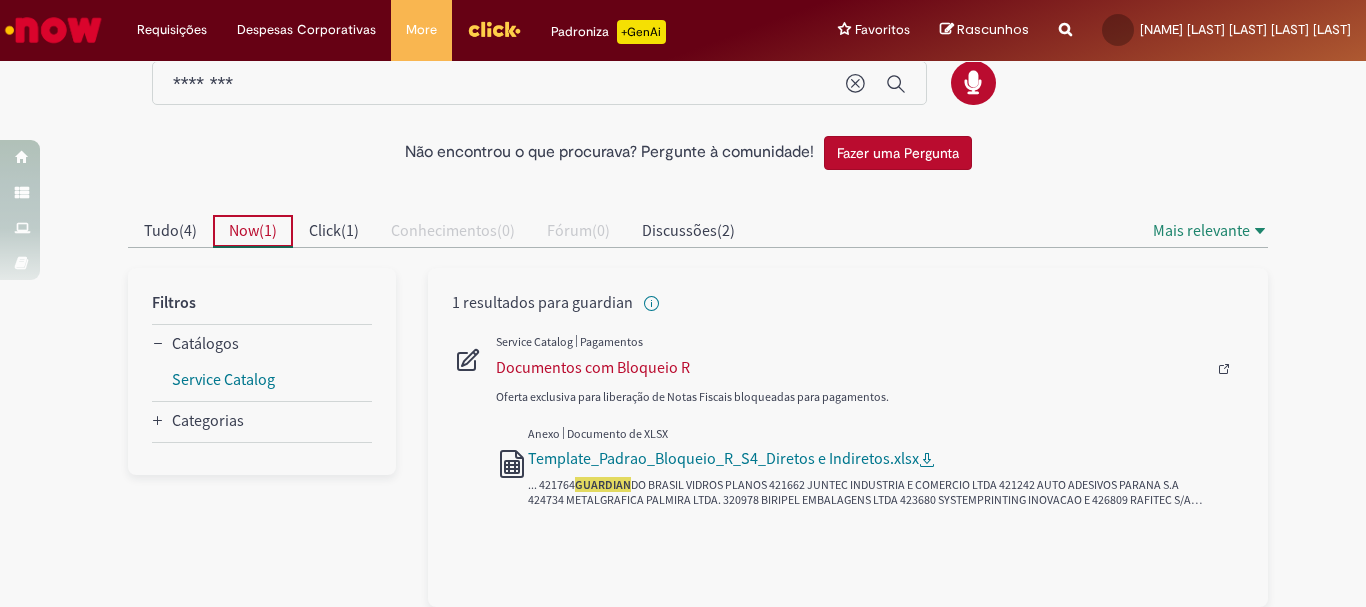 scroll, scrollTop: 0, scrollLeft: 0, axis: both 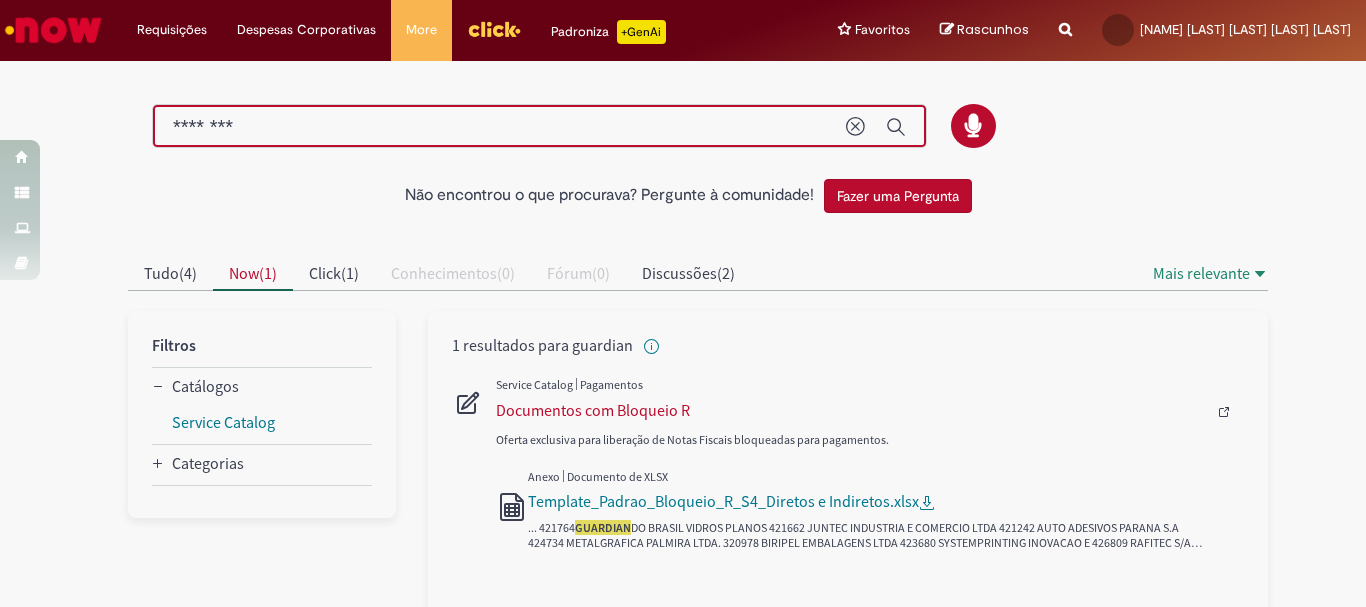 drag, startPoint x: 269, startPoint y: 127, endPoint x: 103, endPoint y: 127, distance: 166 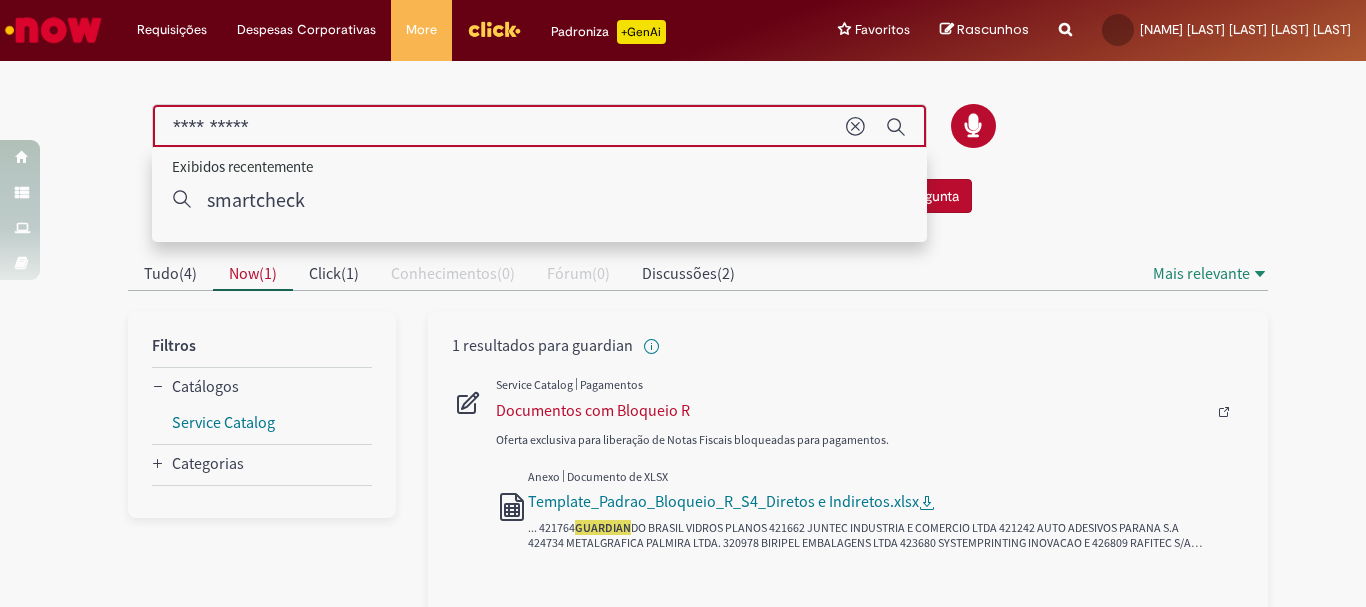 type on "**********" 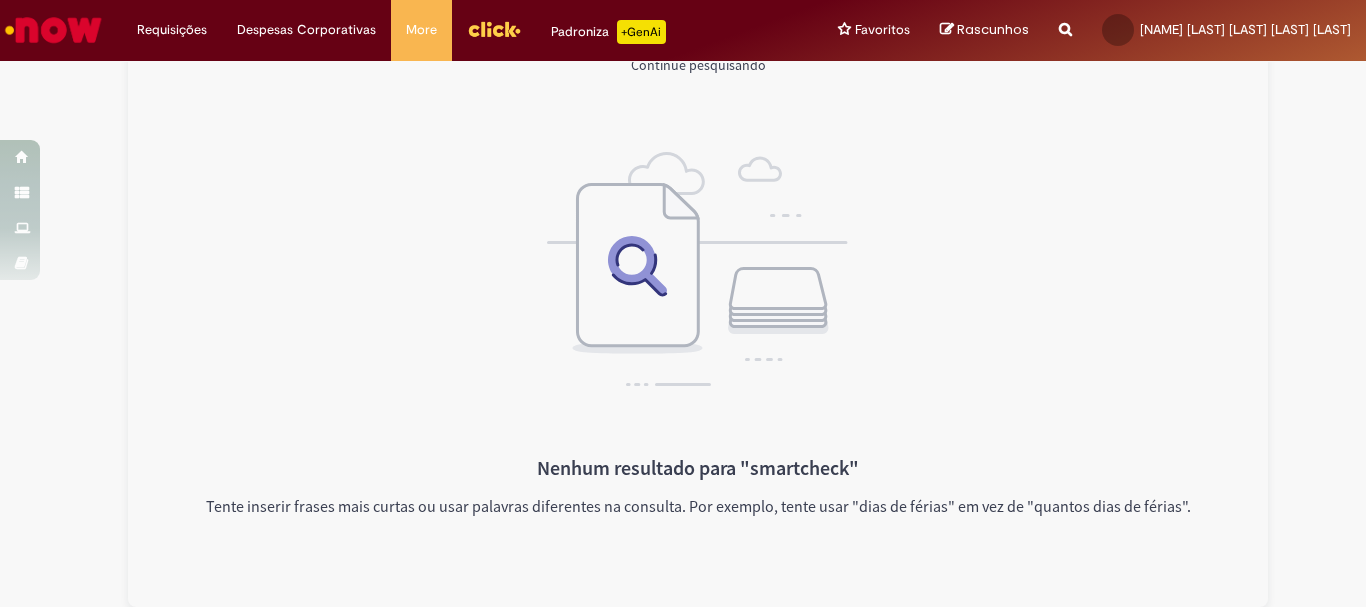 scroll, scrollTop: 0, scrollLeft: 0, axis: both 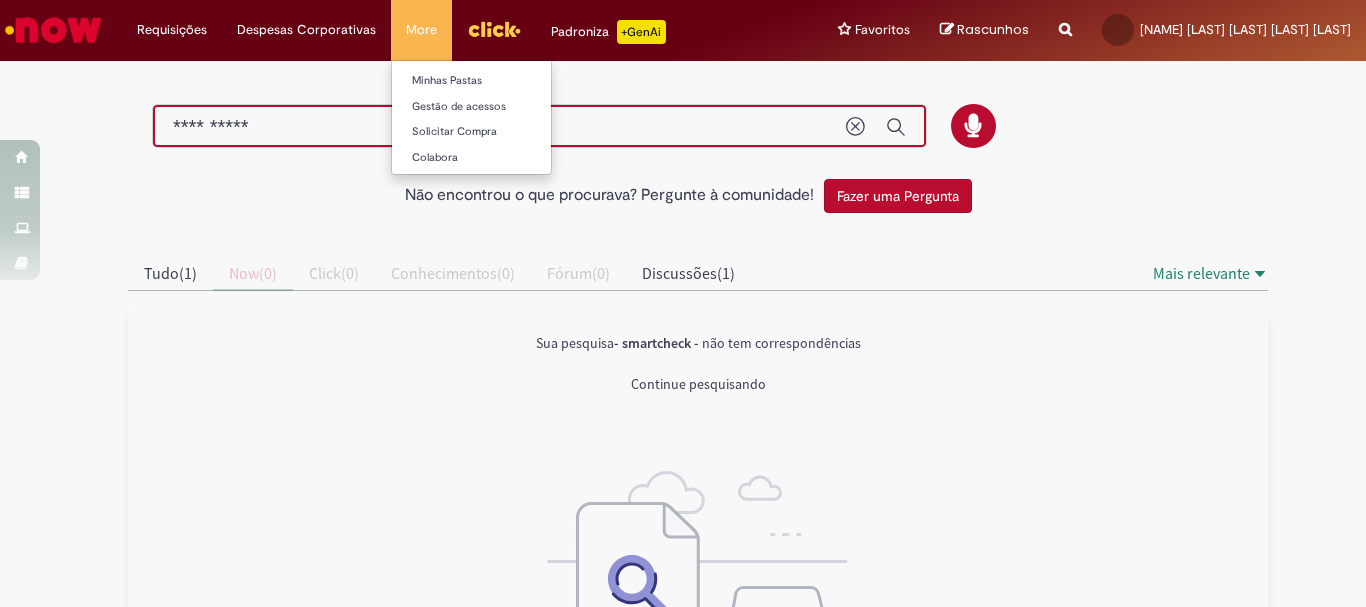 click on "More
Minhas Pastas
Gestão de acessos
Solicitar Compra
Colabora" at bounding box center (421, 30) 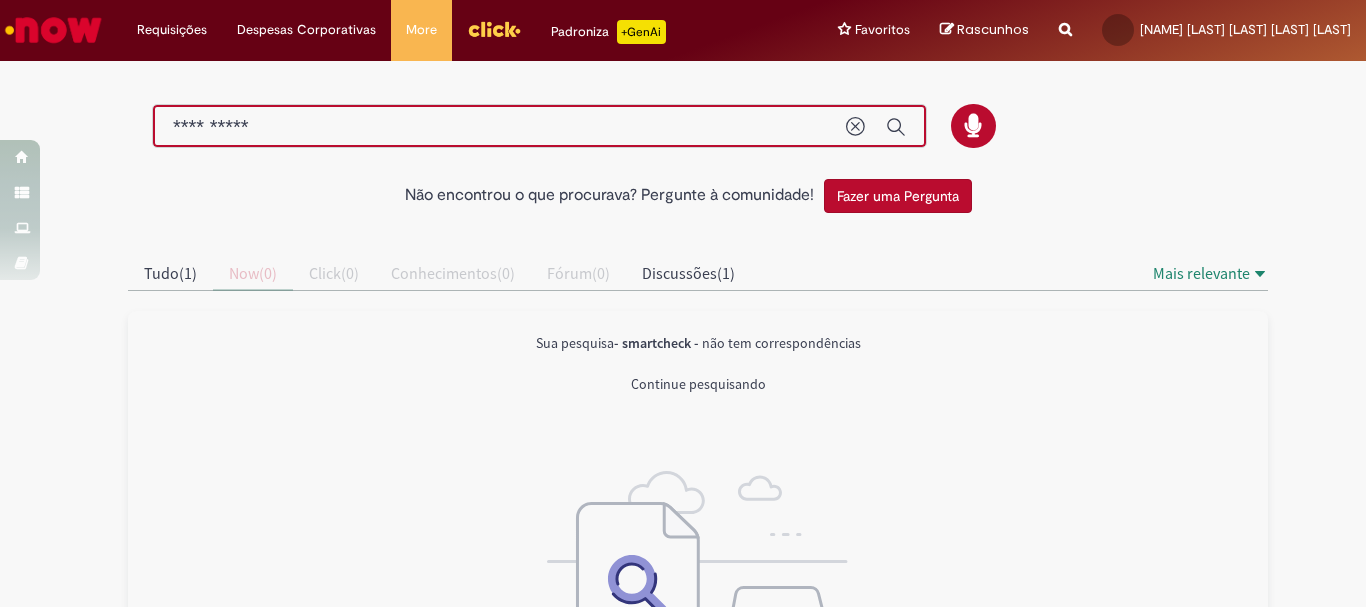 click at bounding box center [53, 30] 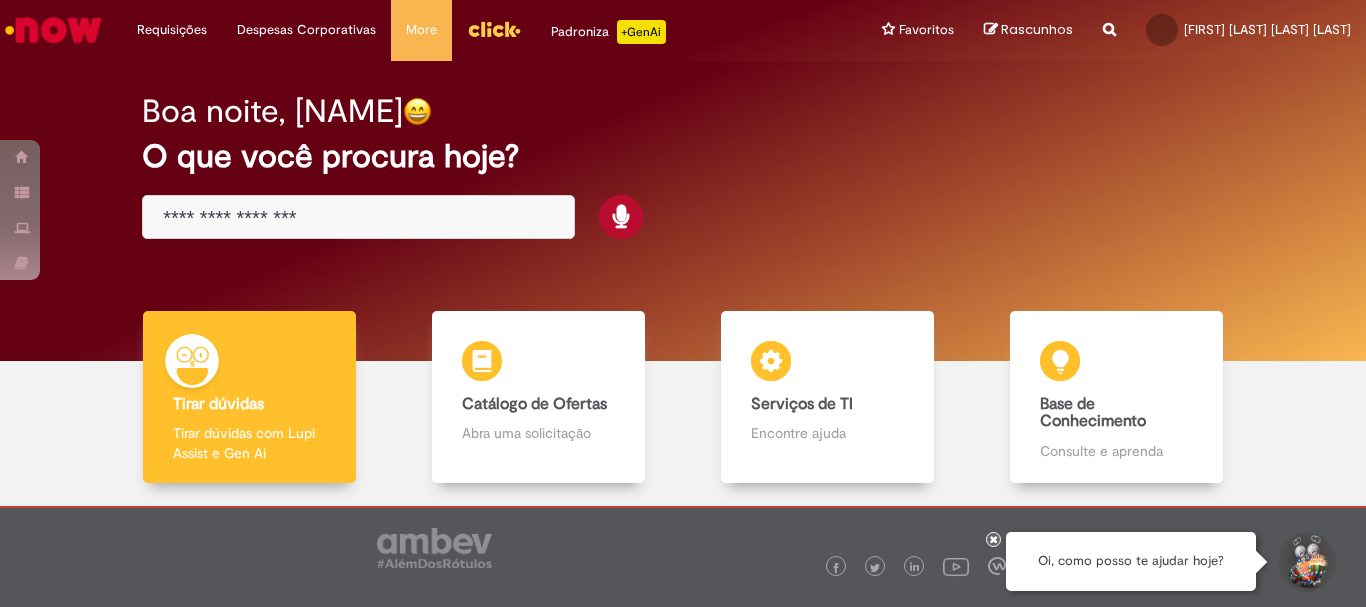 scroll, scrollTop: 0, scrollLeft: 0, axis: both 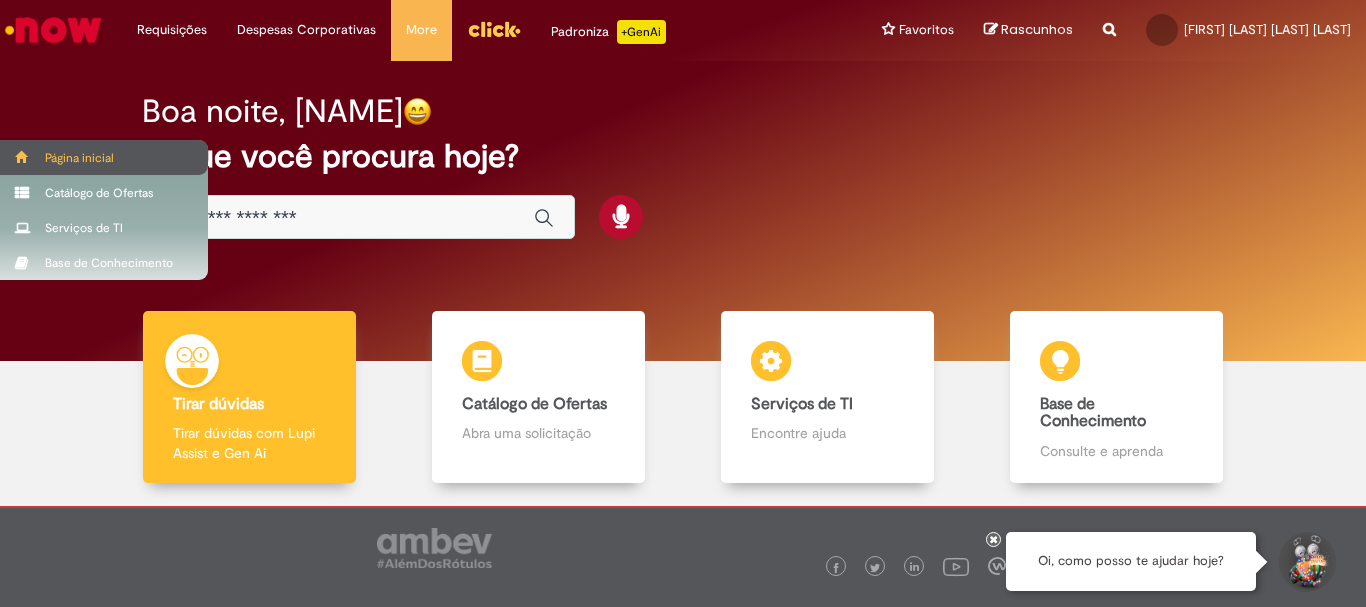 click on "Página inicial" at bounding box center [104, 157] 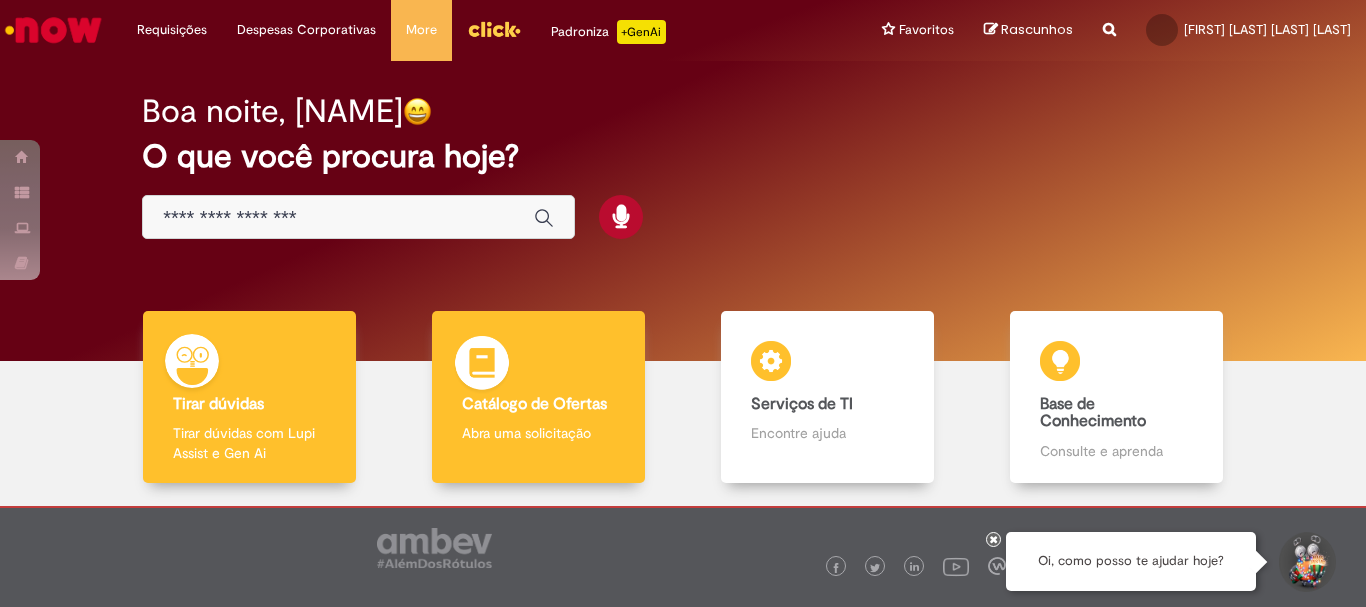 click on "Catálogo de Ofertas
Catálogo de Ofertas
Abra uma solicitação" at bounding box center [538, 397] 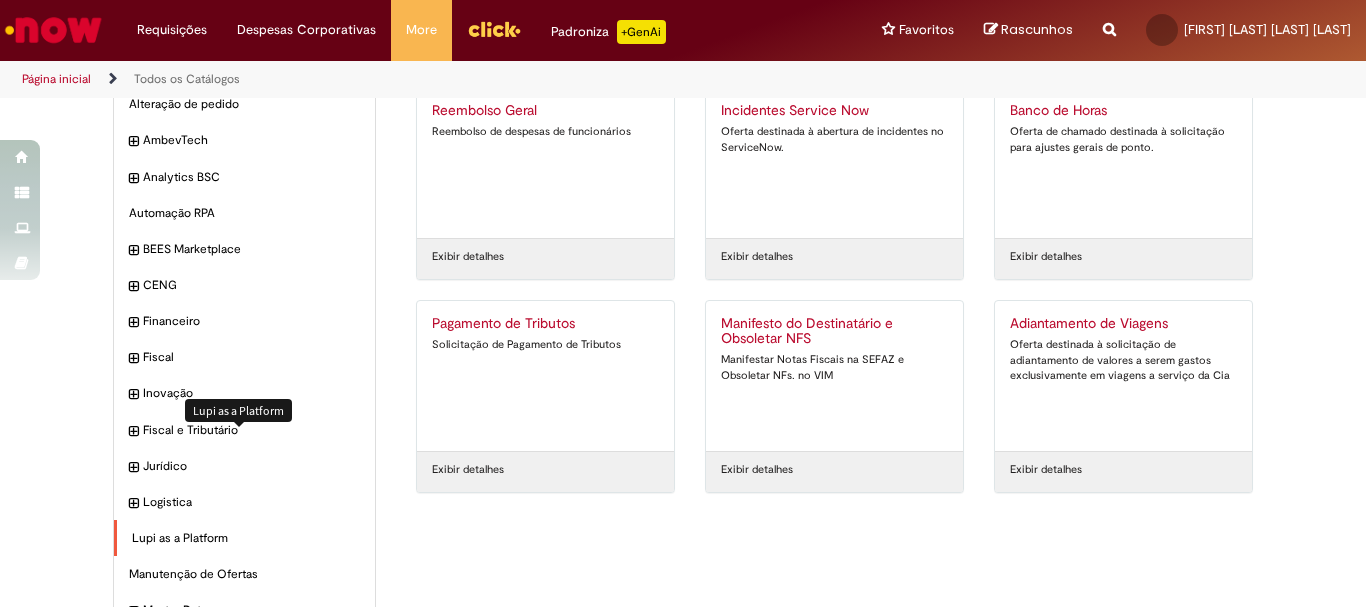 scroll, scrollTop: 0, scrollLeft: 0, axis: both 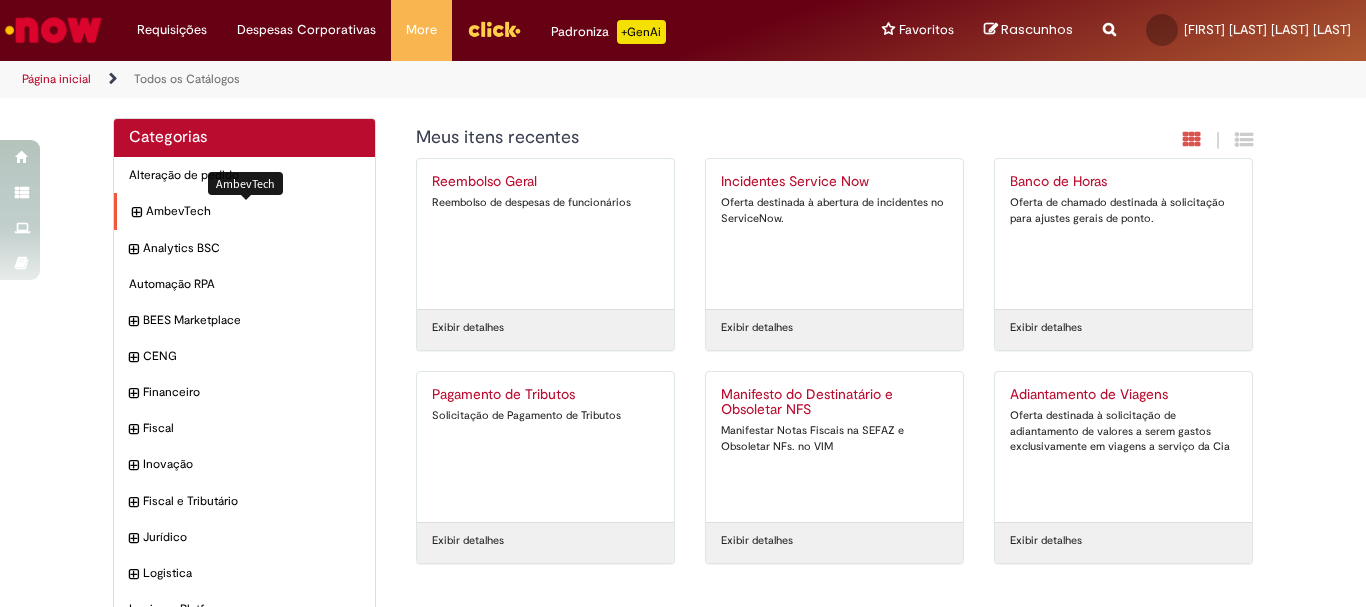 click on "AmbevTech
Itens" at bounding box center (253, 211) 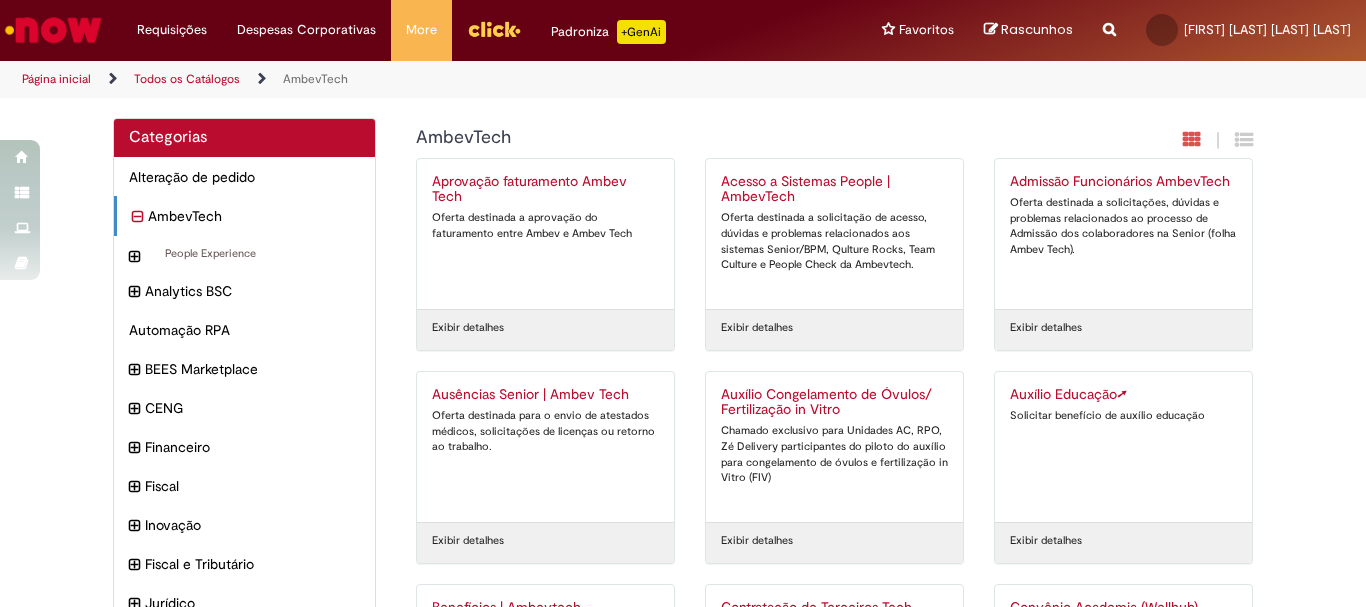 click on "Acesso a Sistemas People | AmbevTech" at bounding box center (834, 190) 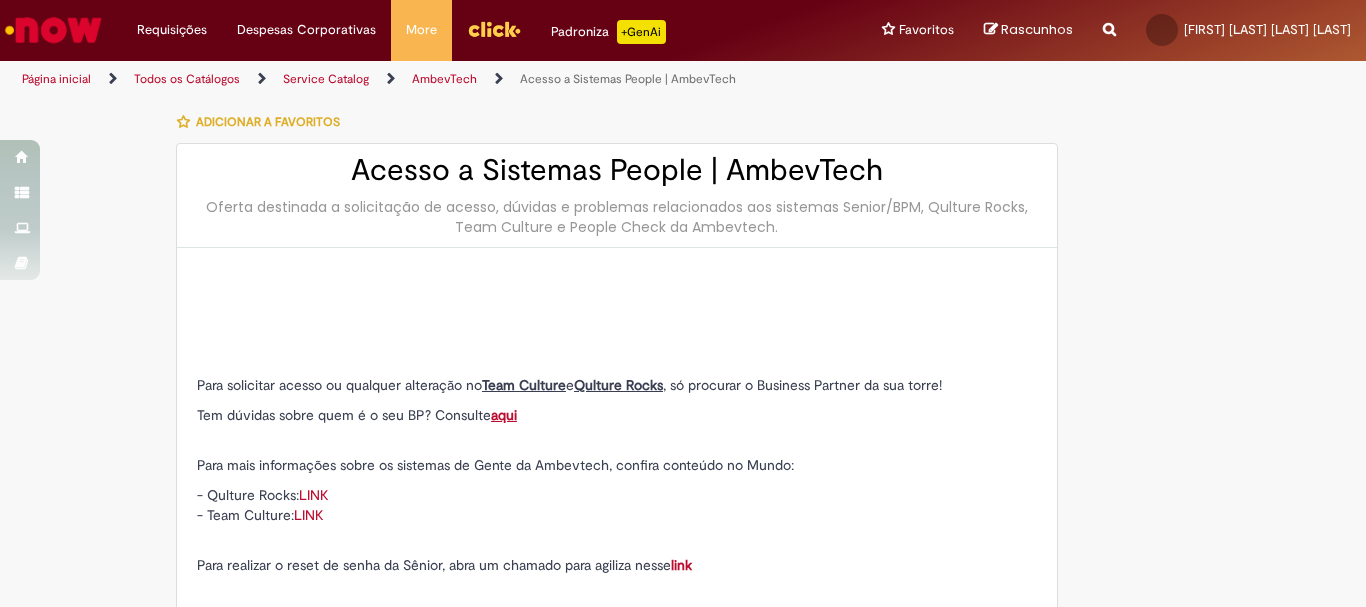 type on "********" 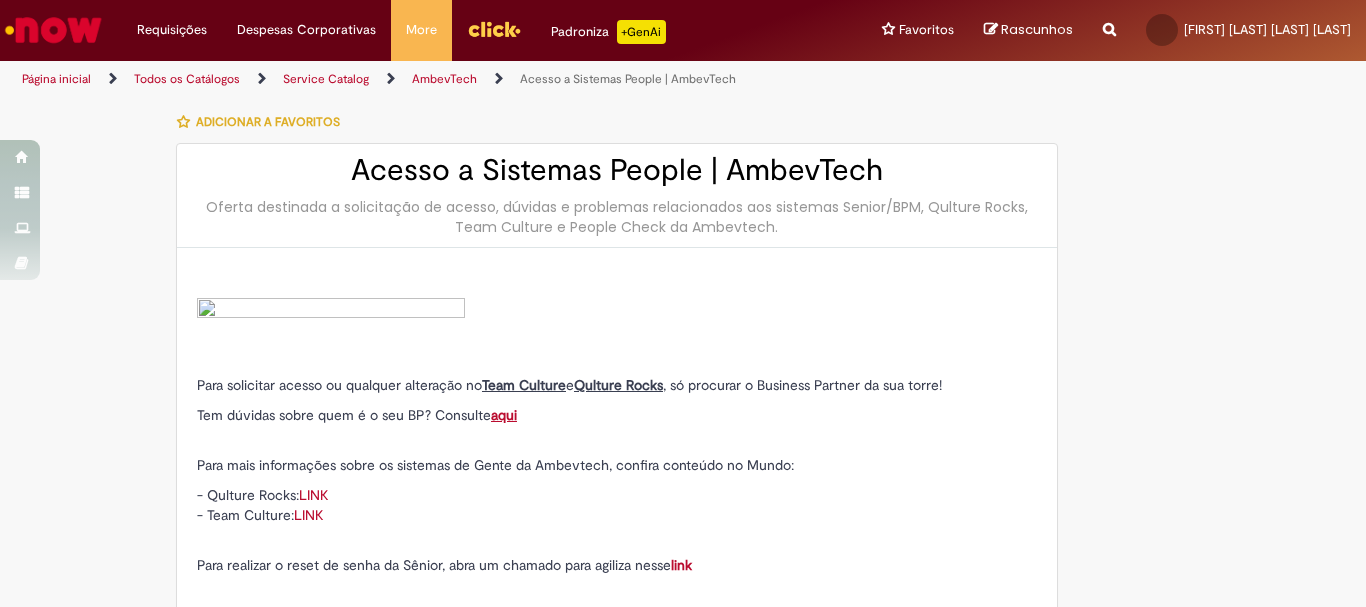 type on "**********" 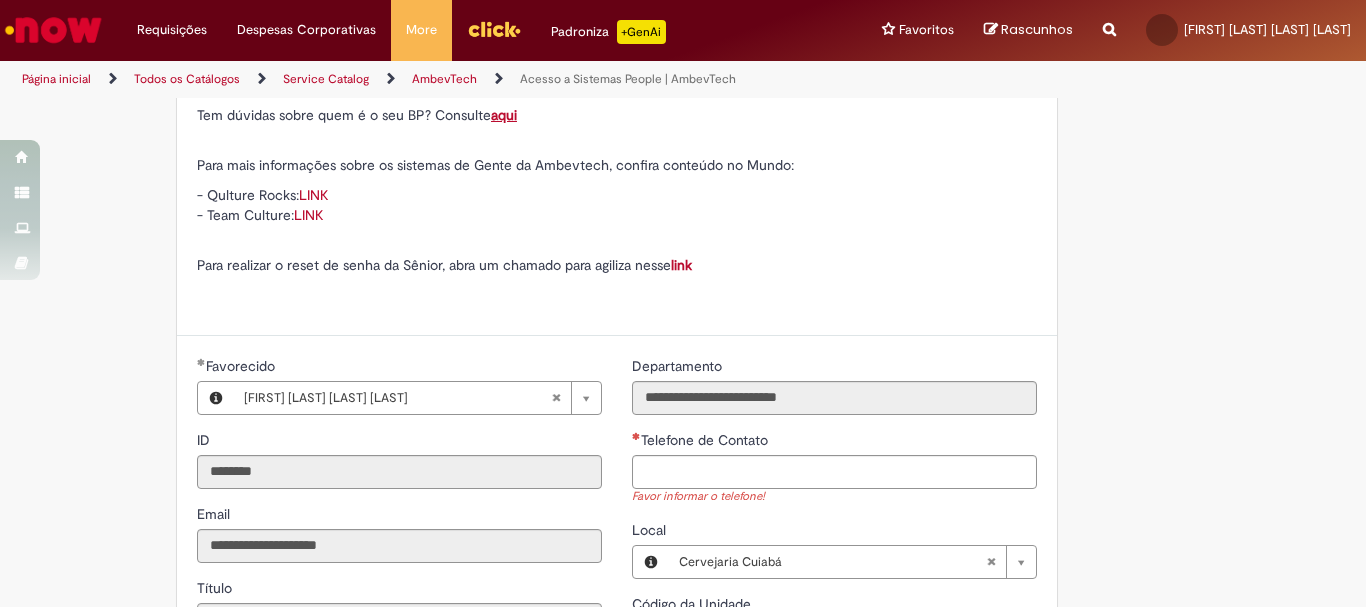 scroll, scrollTop: 500, scrollLeft: 0, axis: vertical 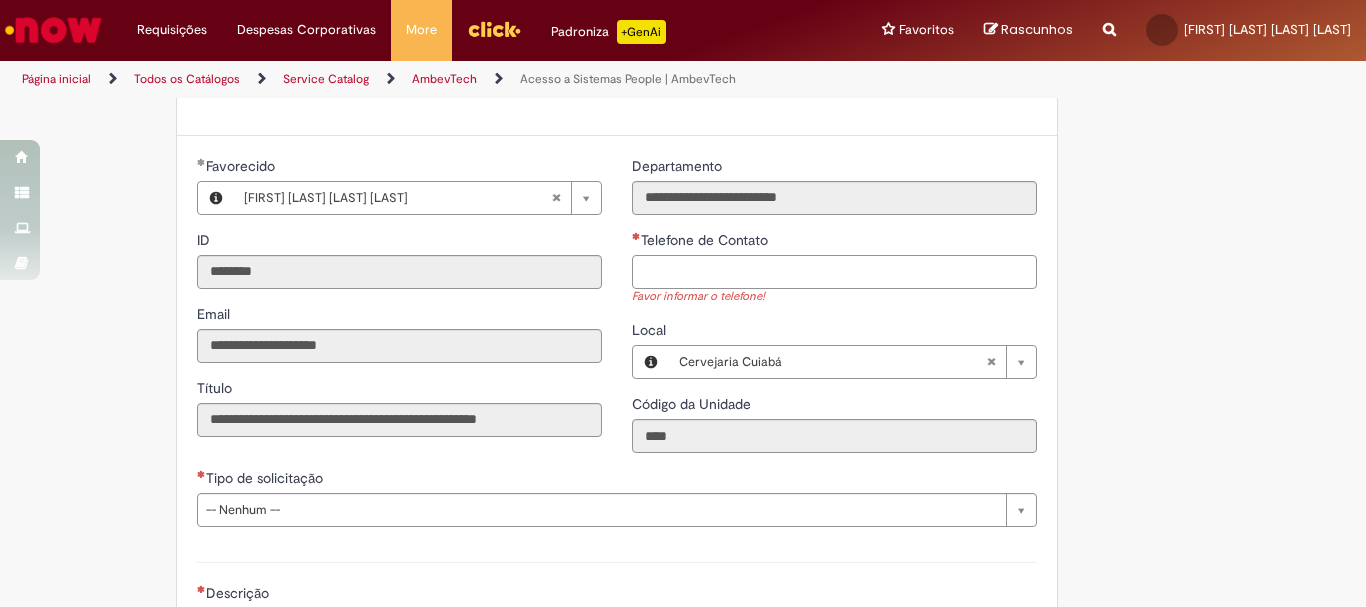 click on "Telefone de Contato" at bounding box center [834, 272] 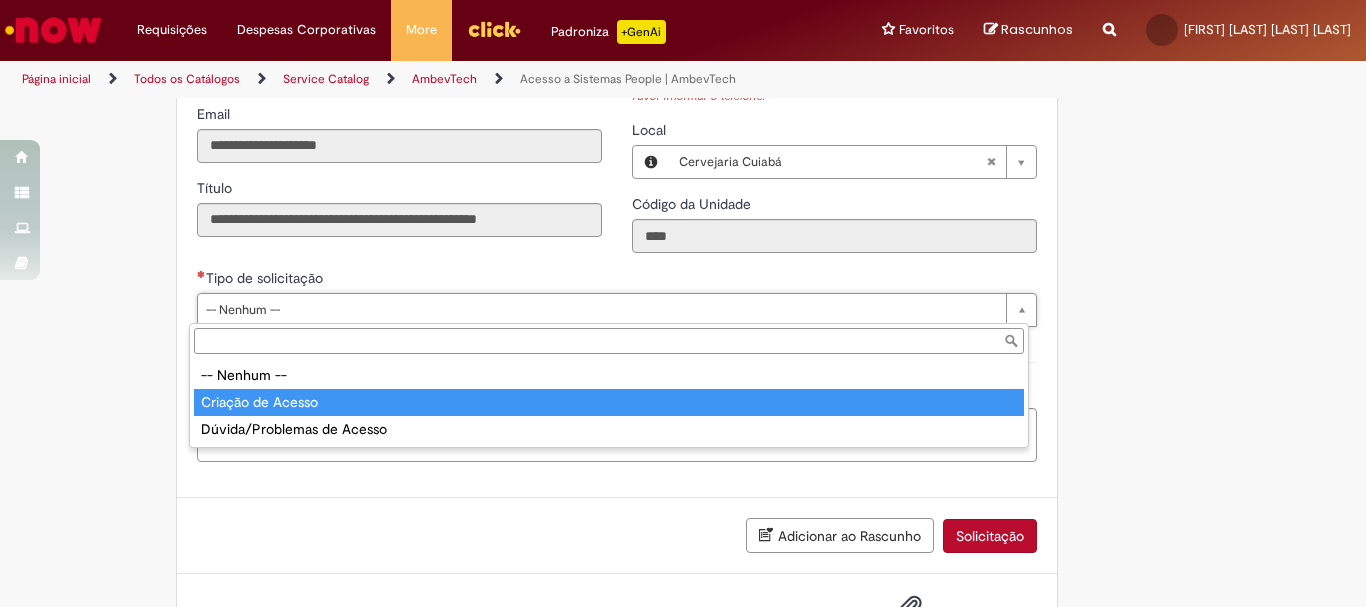 type on "**********" 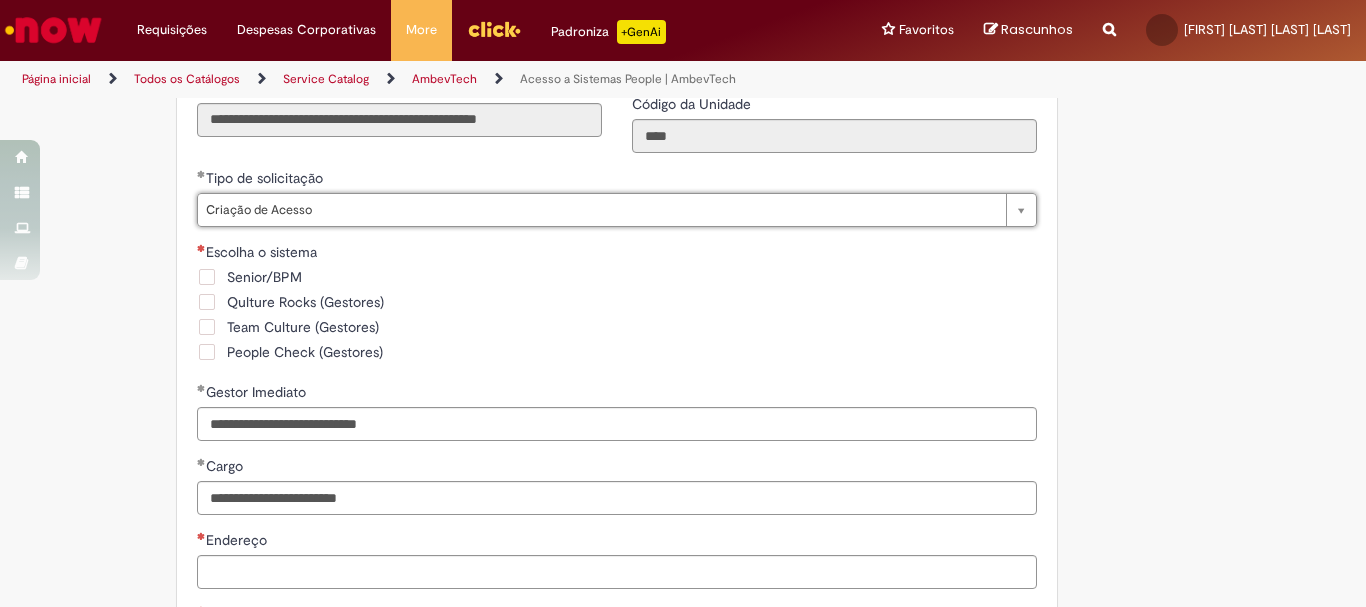 scroll, scrollTop: 1000, scrollLeft: 0, axis: vertical 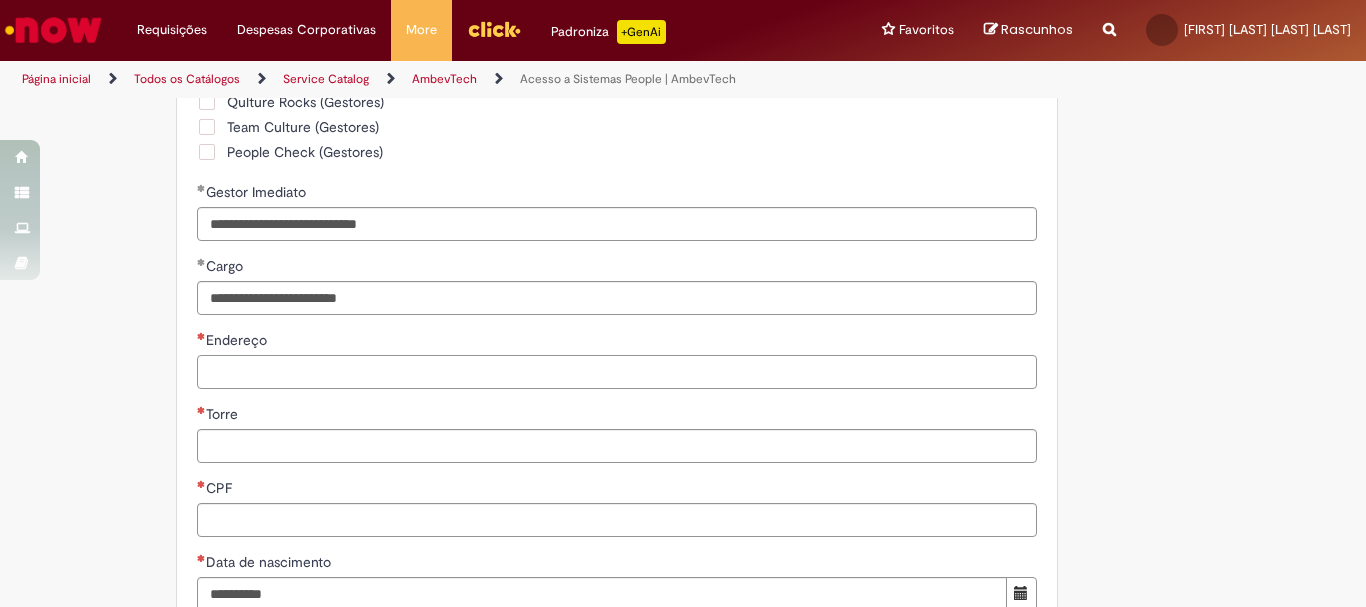 click on "Endereço" at bounding box center (617, 372) 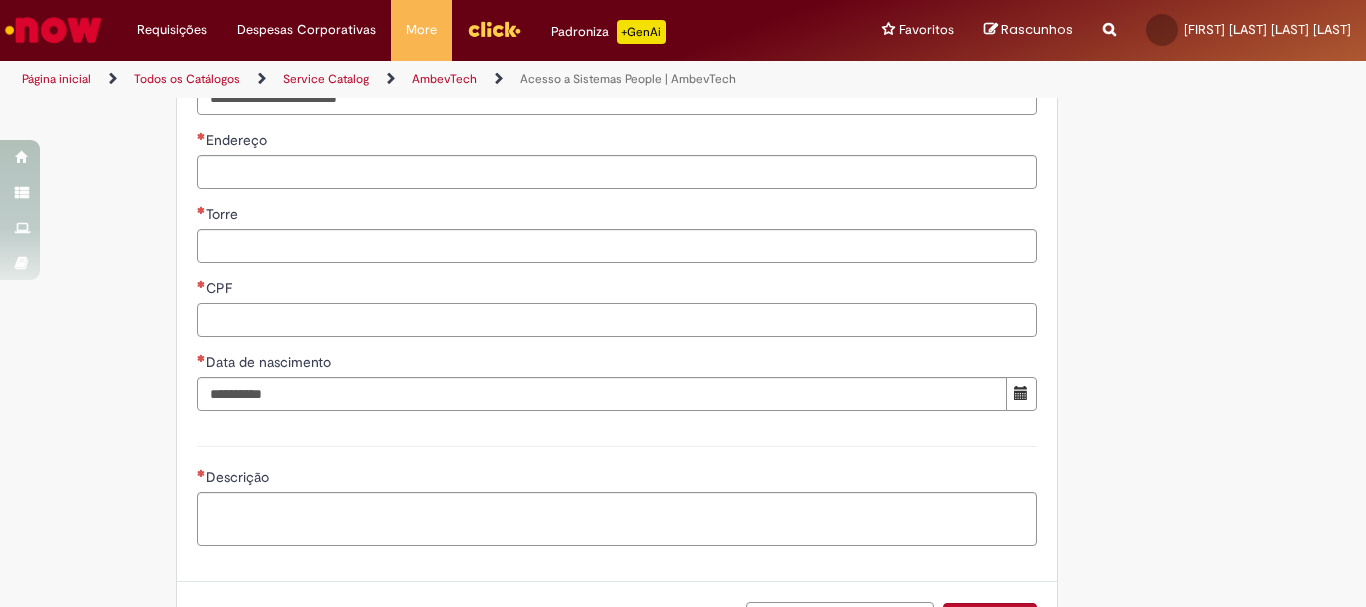 click on "CPF" at bounding box center (617, 320) 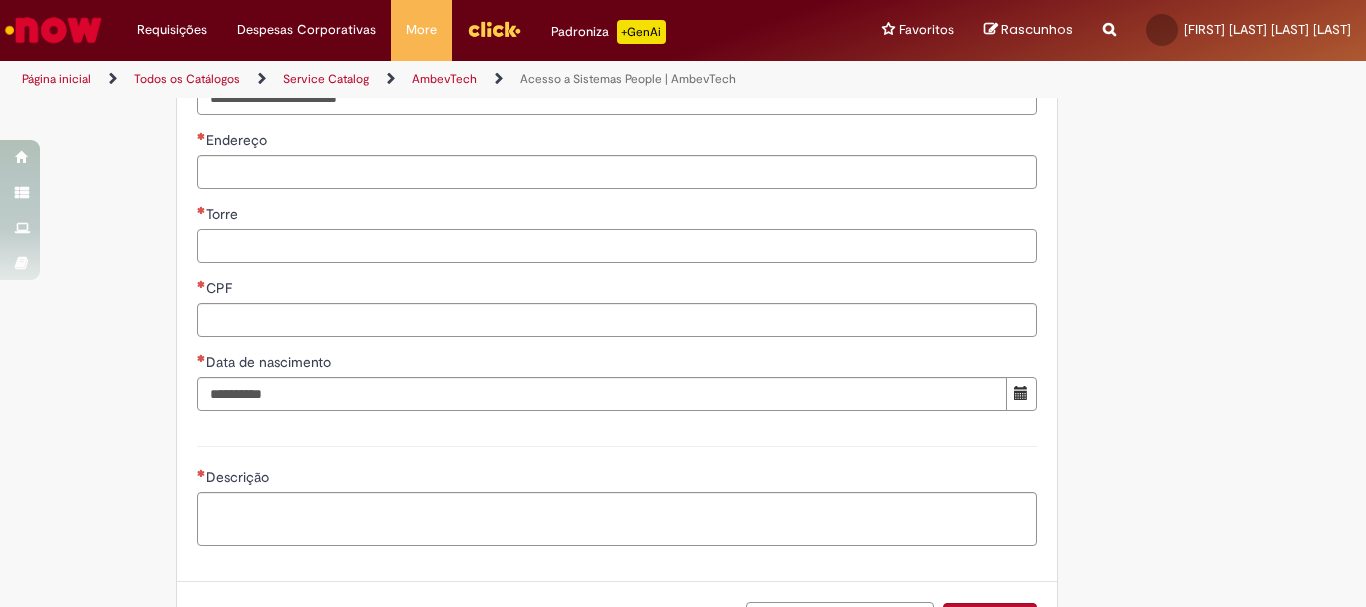 click on "Torre" at bounding box center (617, 246) 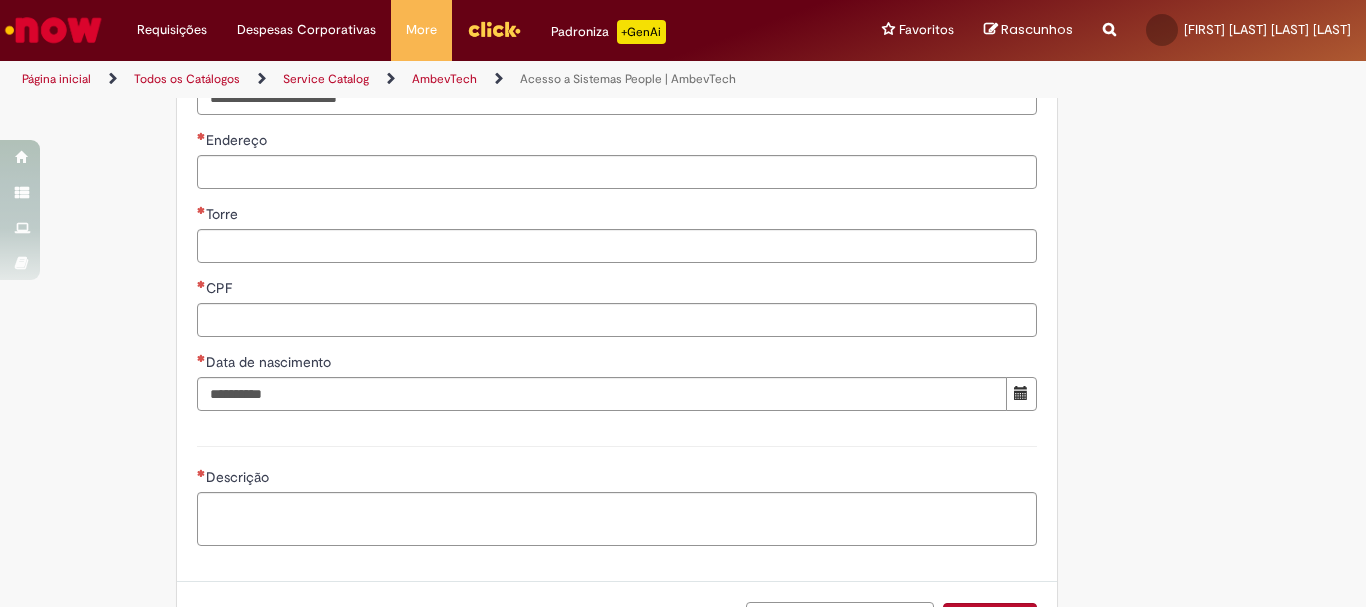 click on "**********" at bounding box center [617, 97] 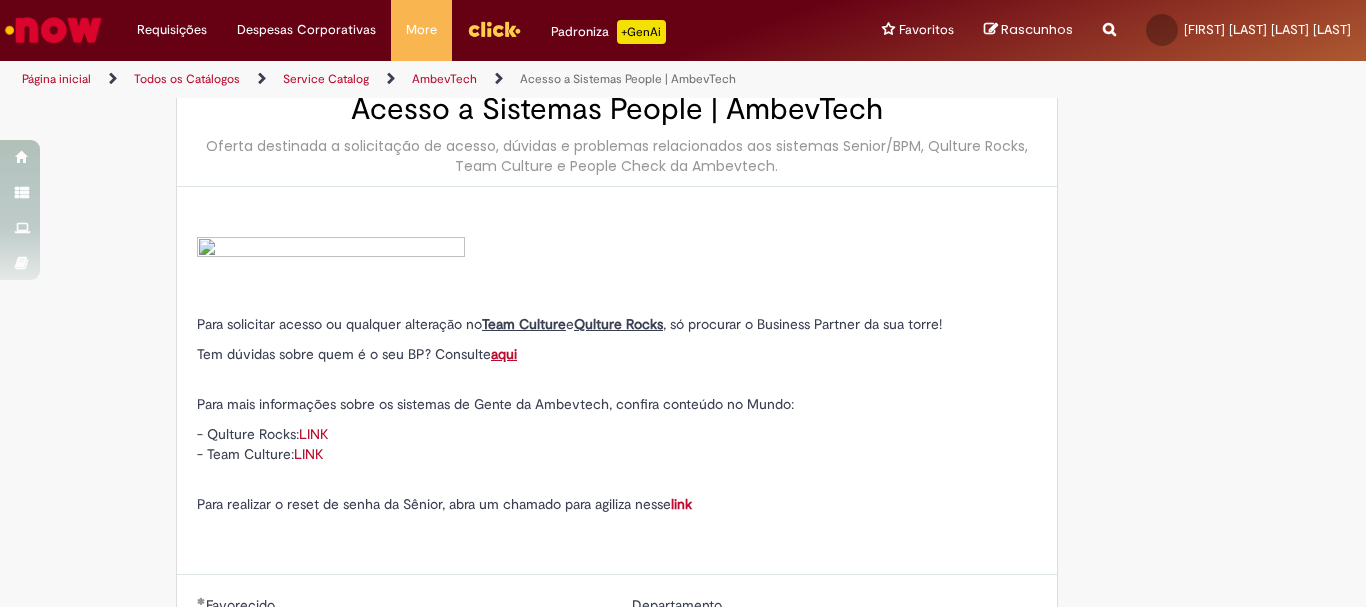 scroll, scrollTop: 0, scrollLeft: 0, axis: both 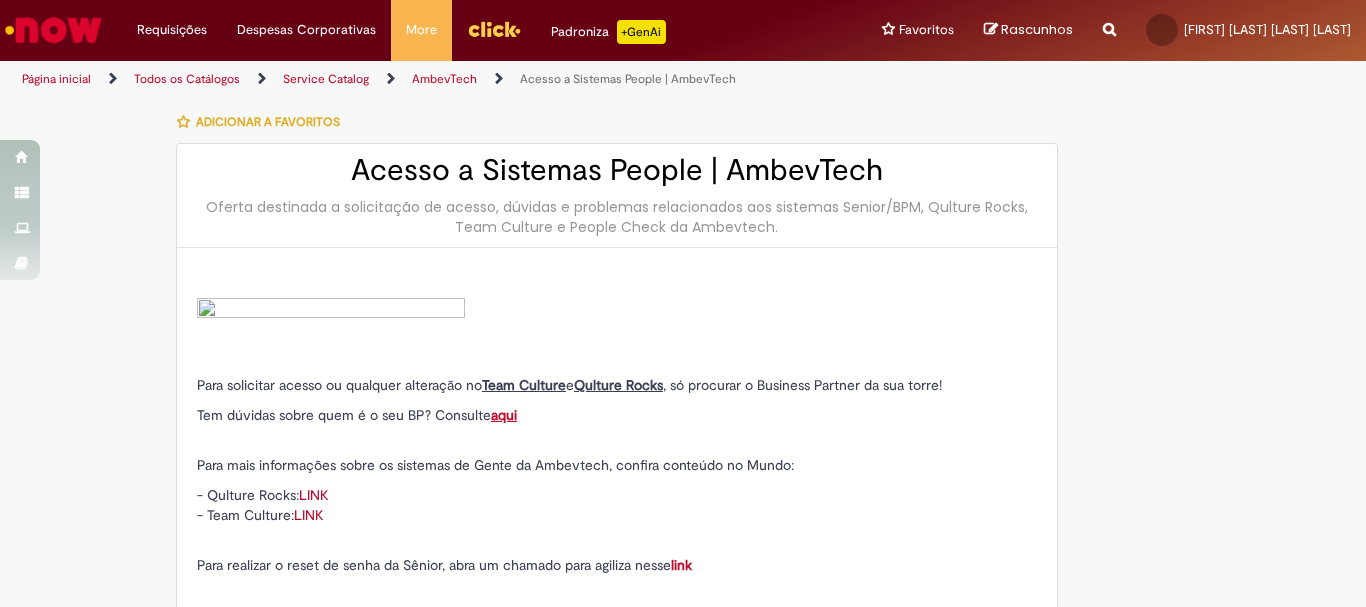 click on "Service Catalog" at bounding box center [326, 79] 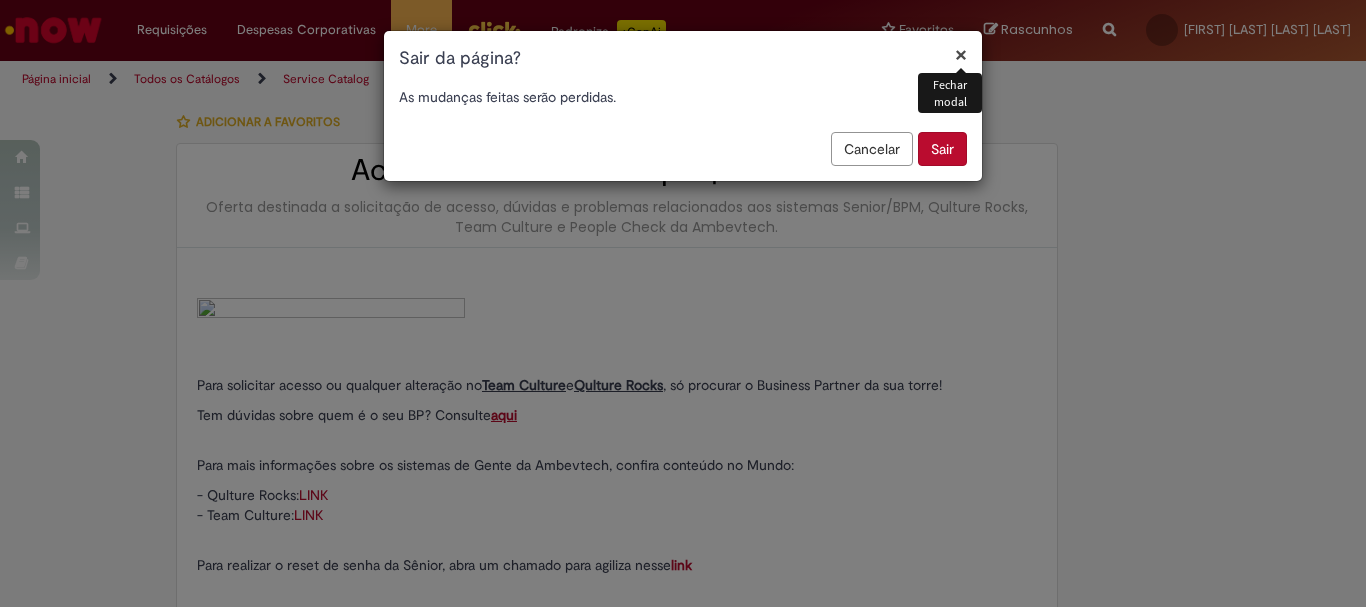 click on "Sair" at bounding box center (942, 149) 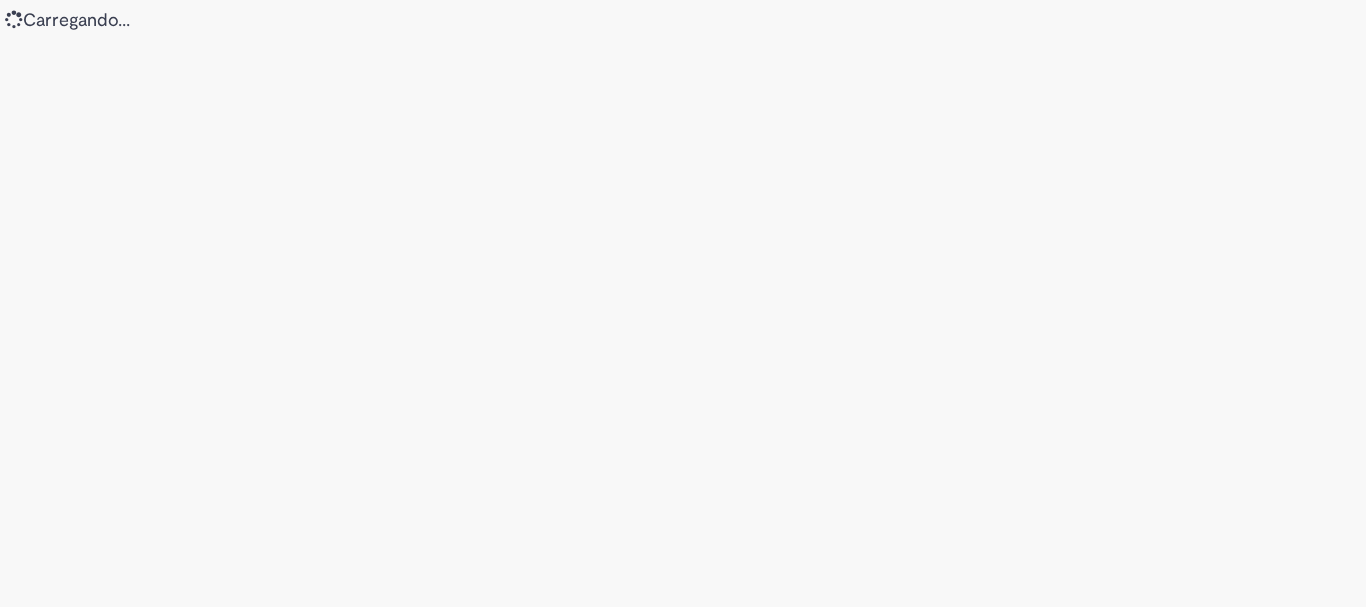 scroll, scrollTop: 0, scrollLeft: 0, axis: both 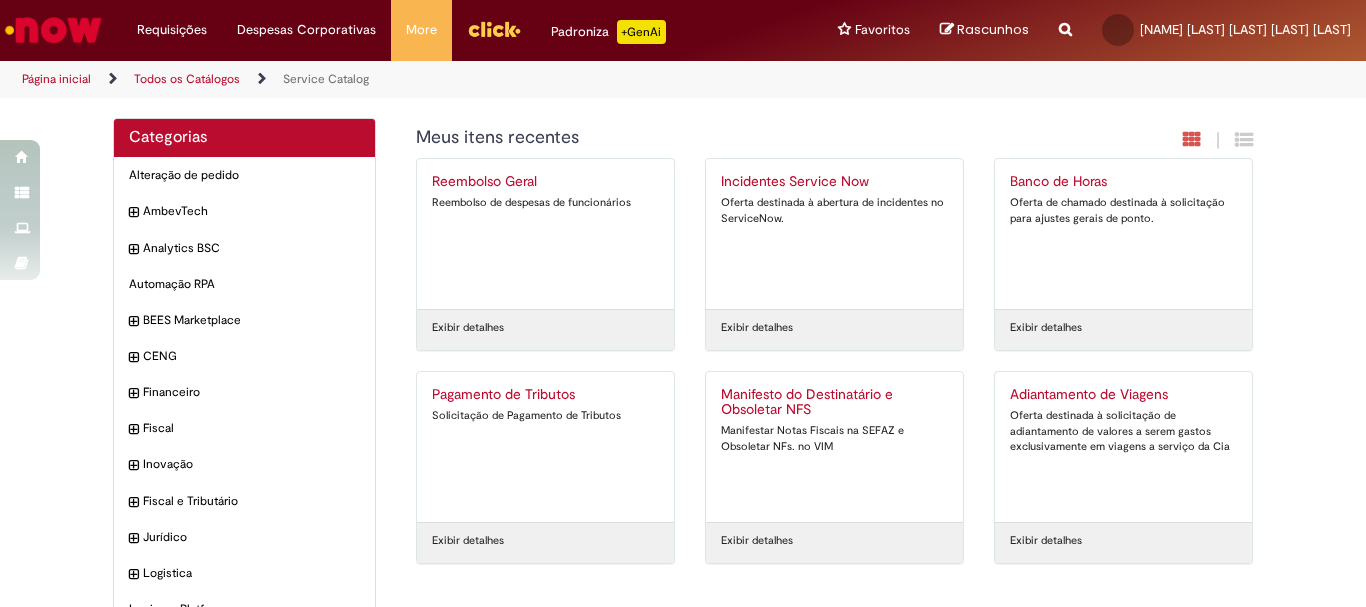 click at bounding box center (53, 30) 